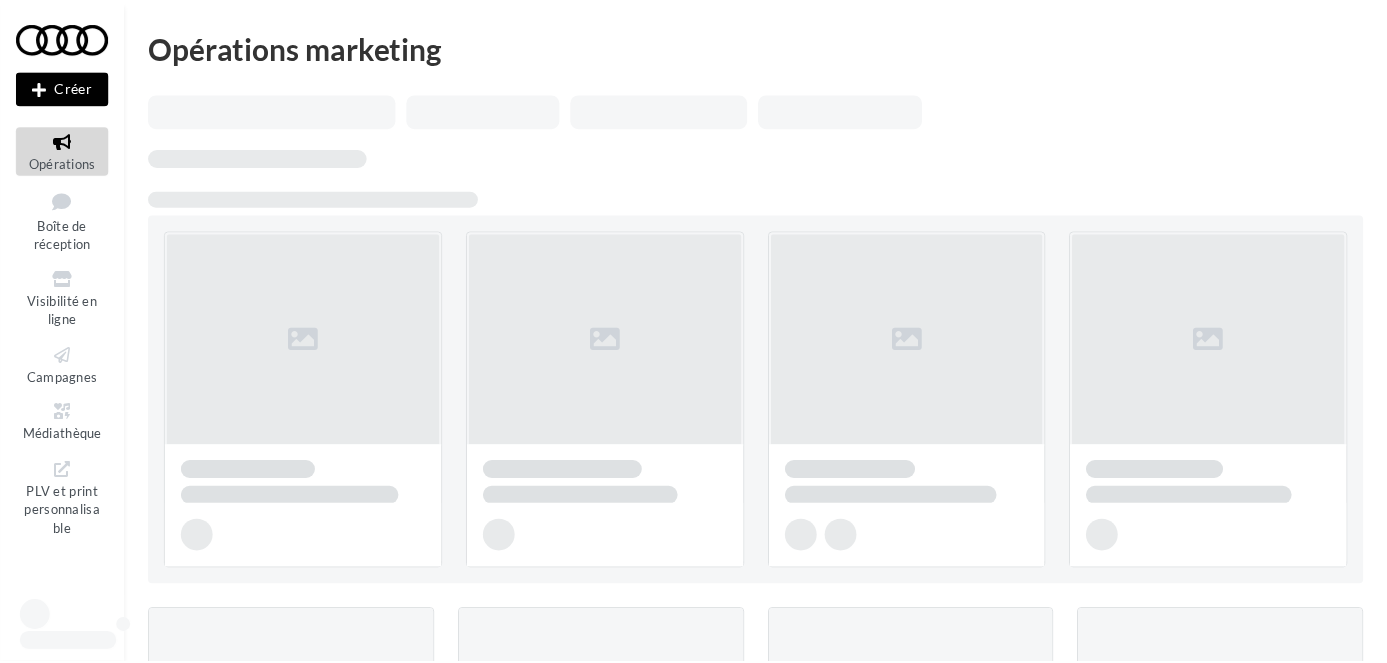 scroll, scrollTop: 0, scrollLeft: 0, axis: both 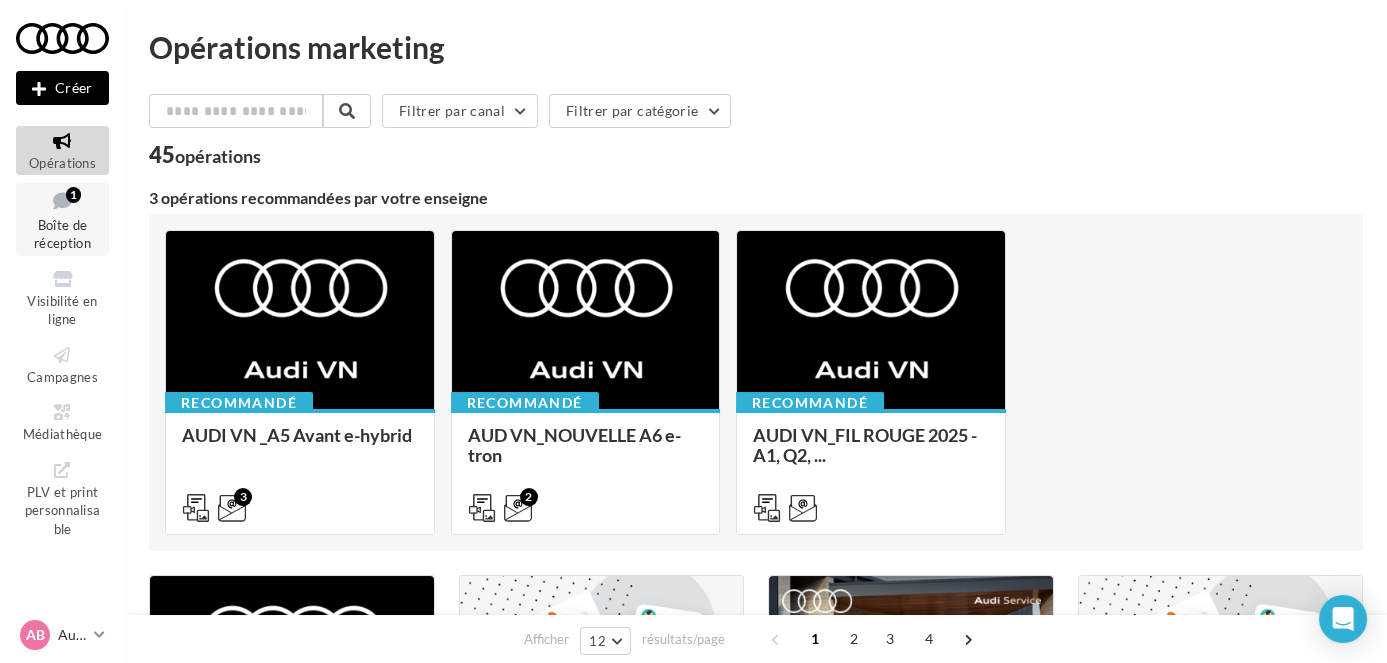 click on "Boîte de réception
1" at bounding box center [62, 219] 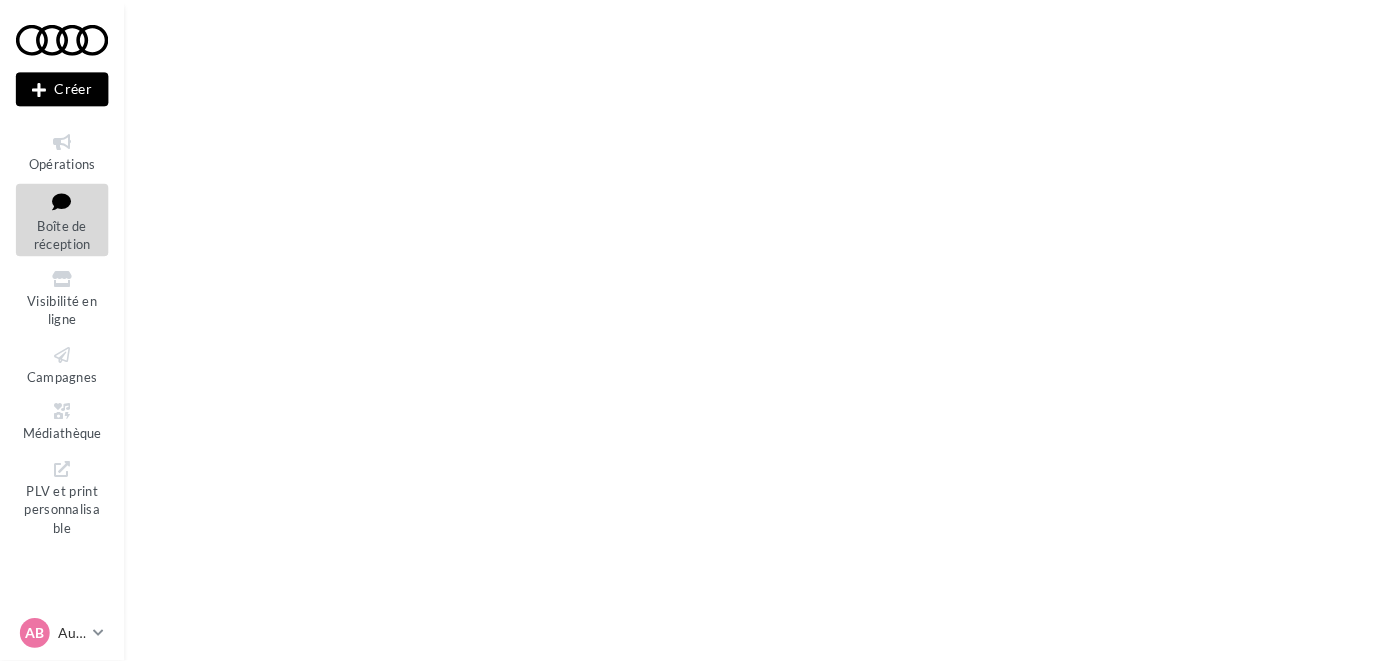 scroll, scrollTop: 0, scrollLeft: 0, axis: both 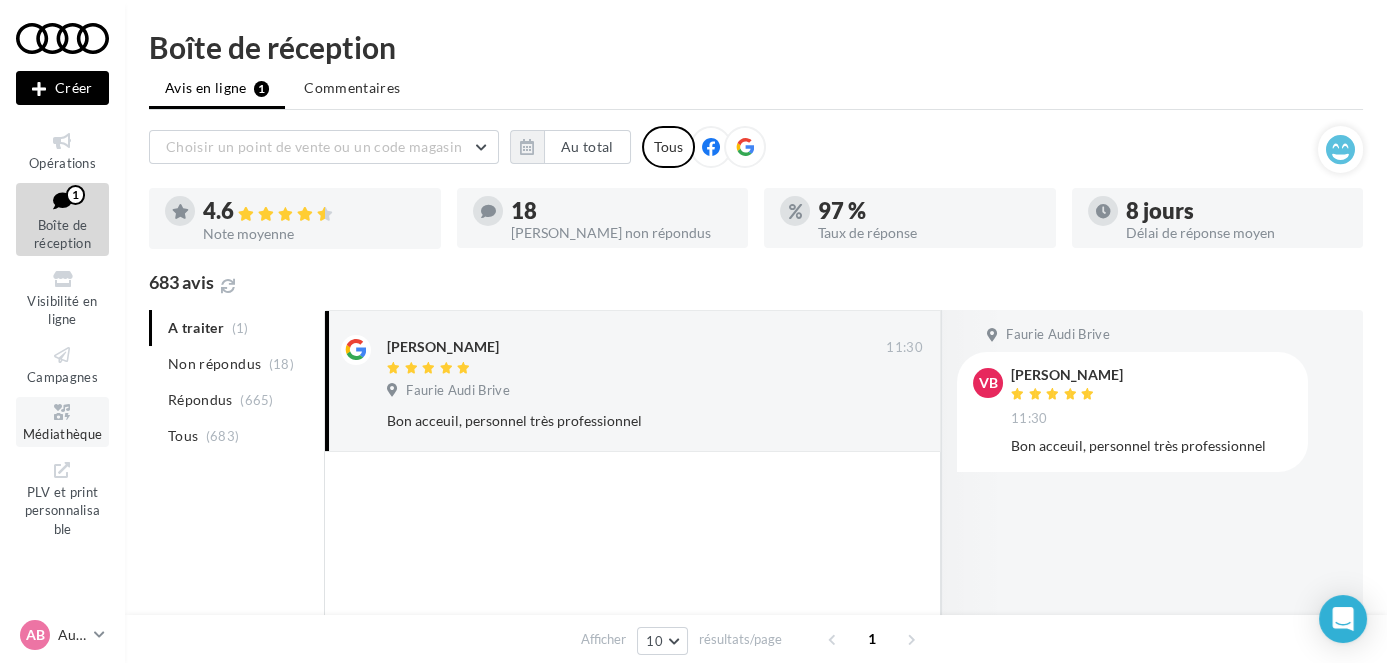 click on "Médiathèque" at bounding box center [63, 434] 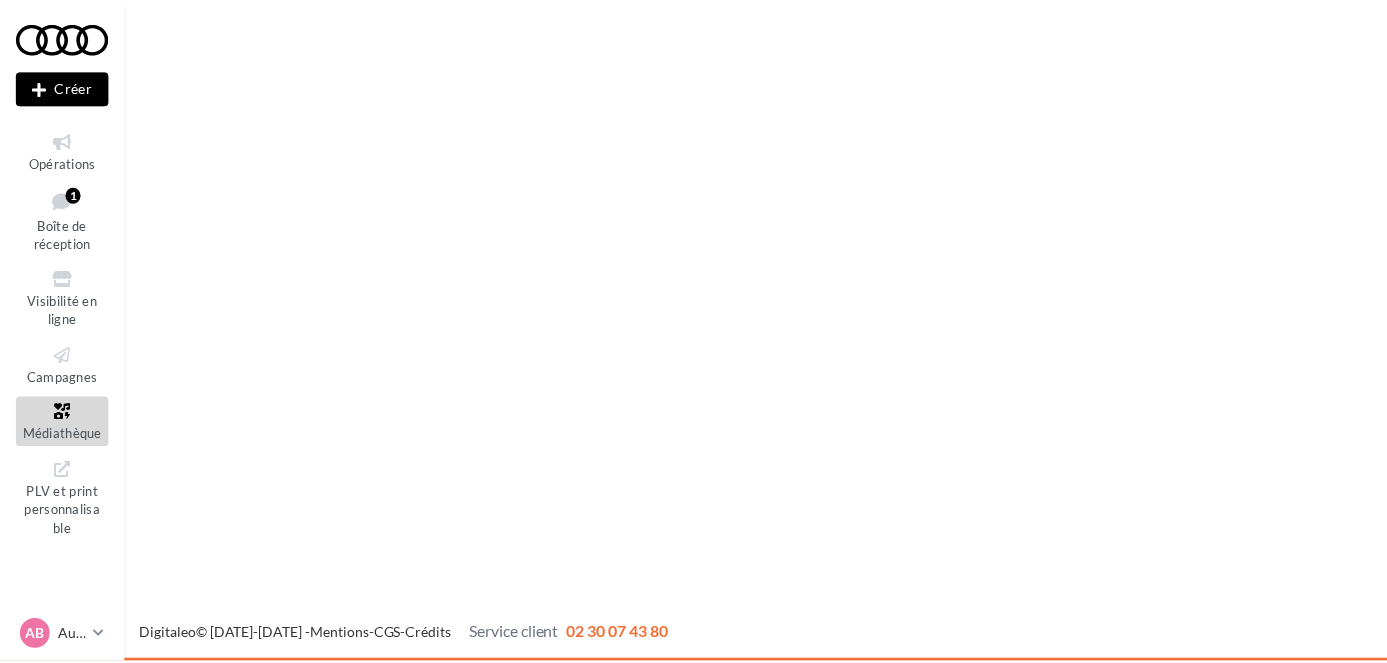 scroll, scrollTop: 0, scrollLeft: 0, axis: both 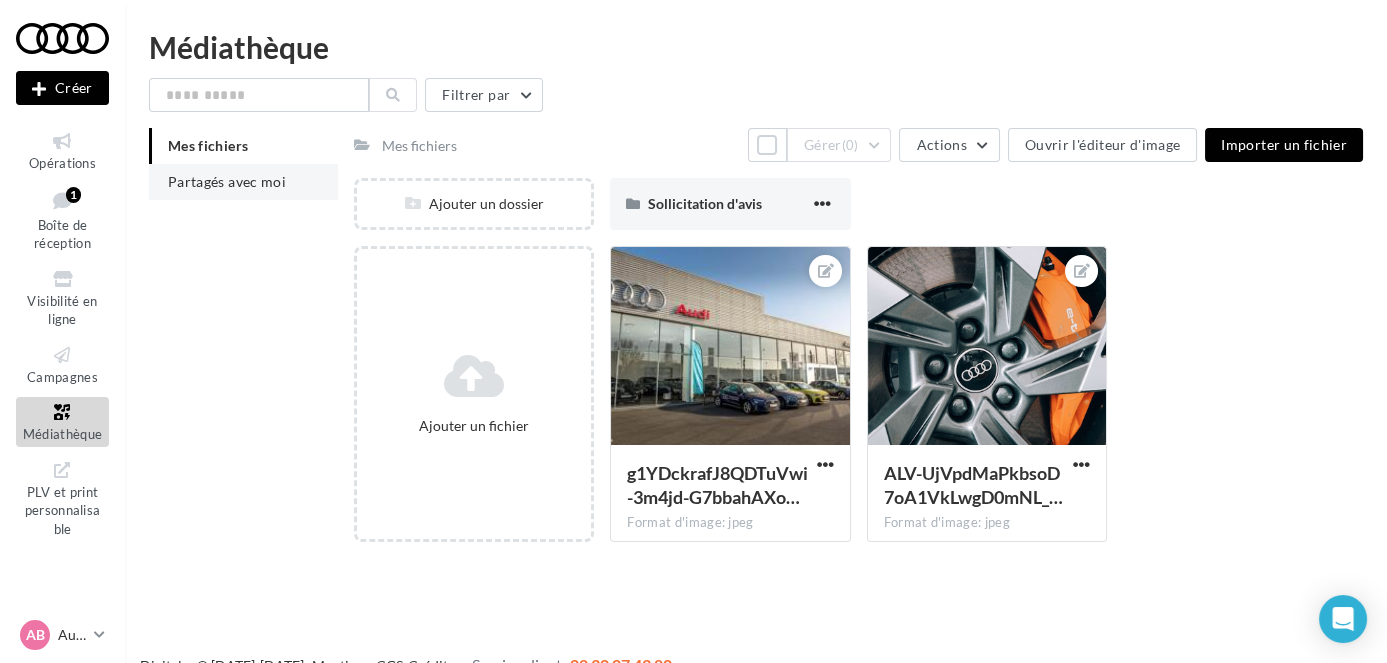 click on "Partagés avec moi" at bounding box center [227, 181] 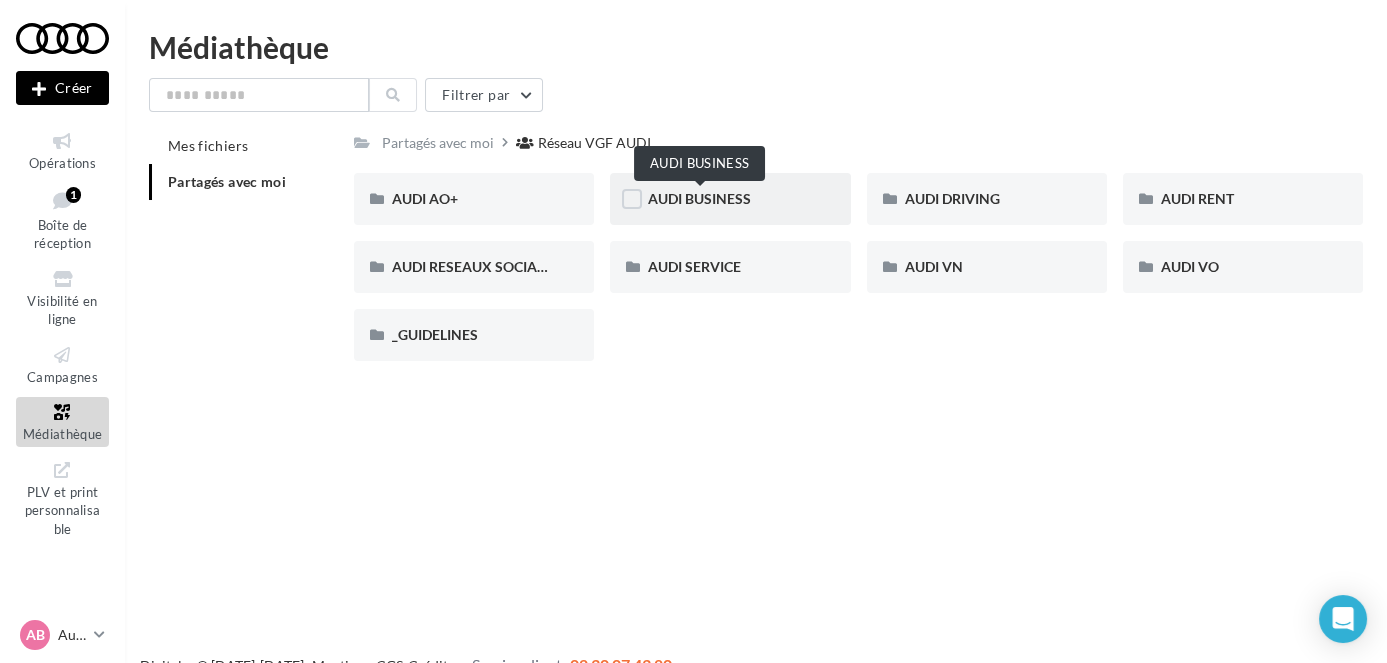 click on "AUDI BUSINESS" at bounding box center [699, 198] 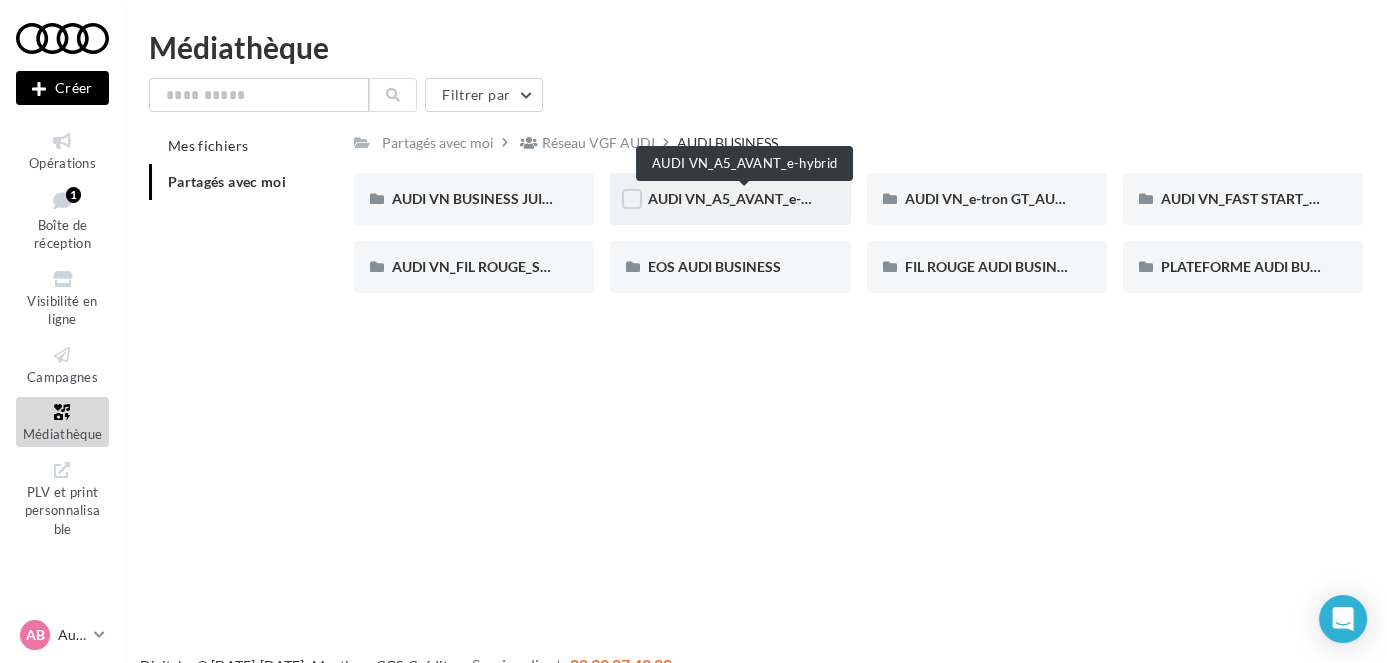 click on "AUDI VN_A5_AVANT_e-hybrid" at bounding box center [745, 198] 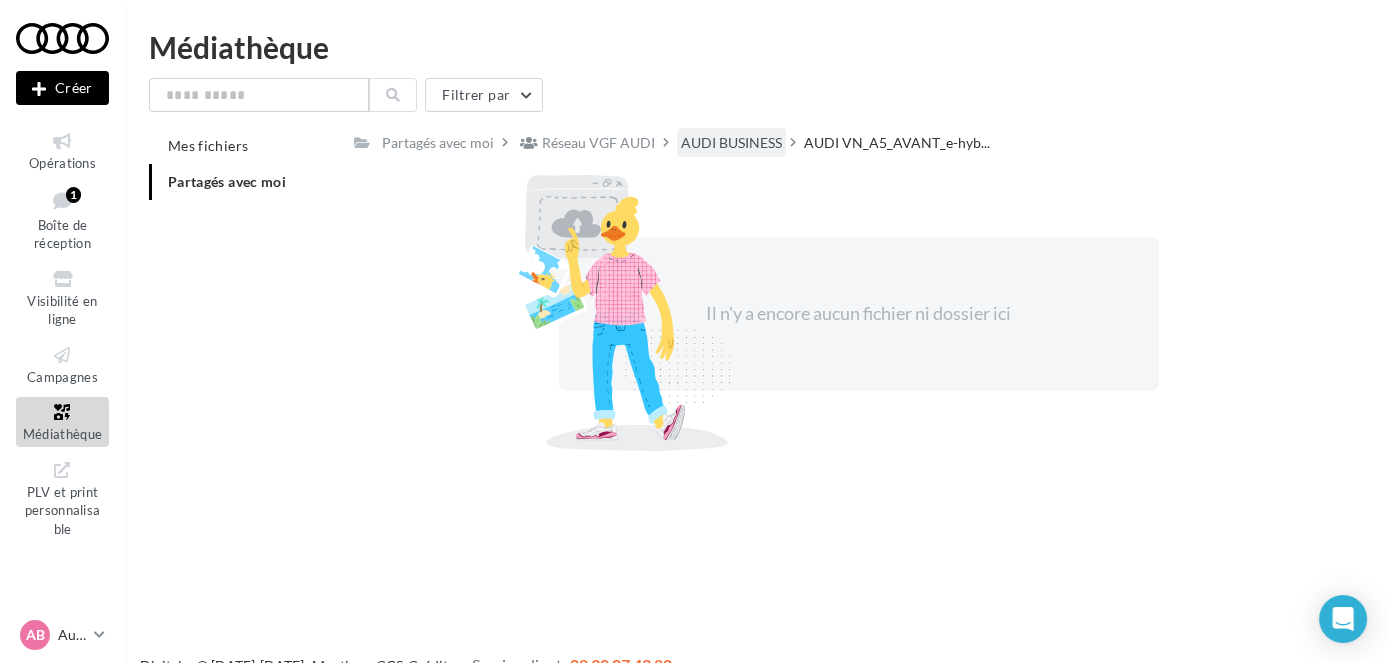 click on "AUDI BUSINESS" at bounding box center (731, 143) 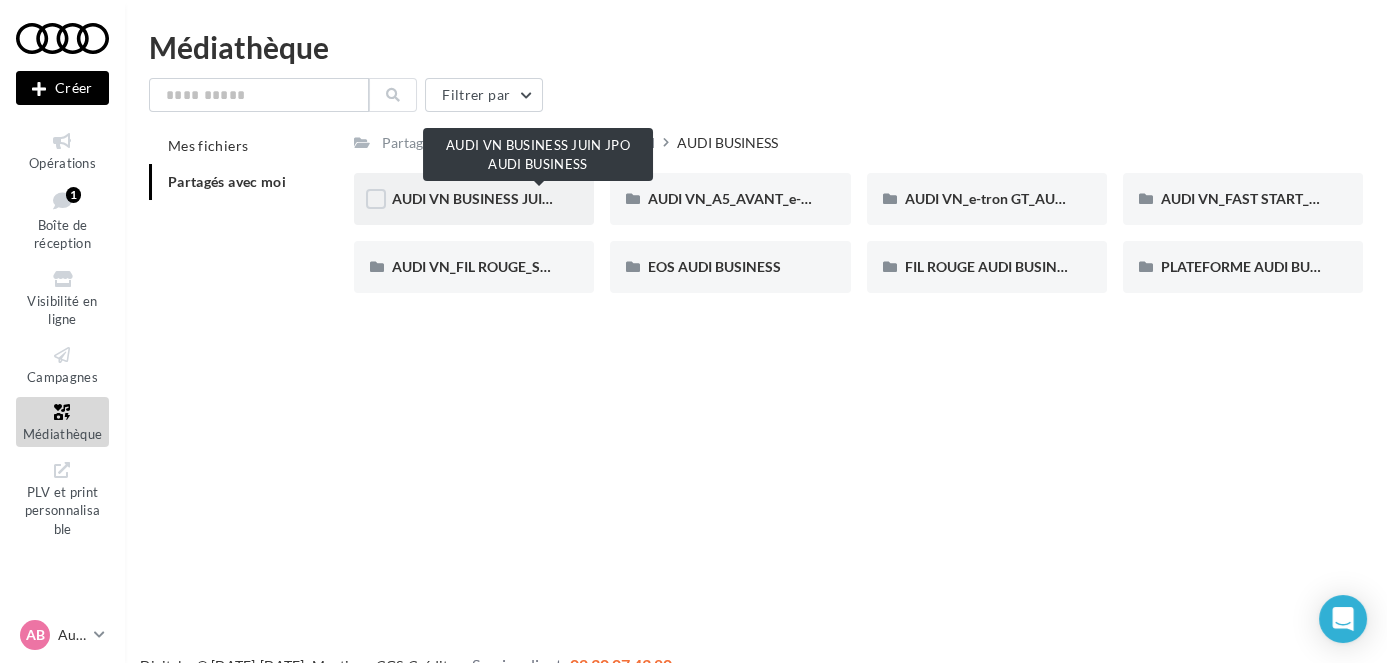 click on "AUDI VN BUSINESS JUIN JPO AUDI BUSINESS" at bounding box center (540, 198) 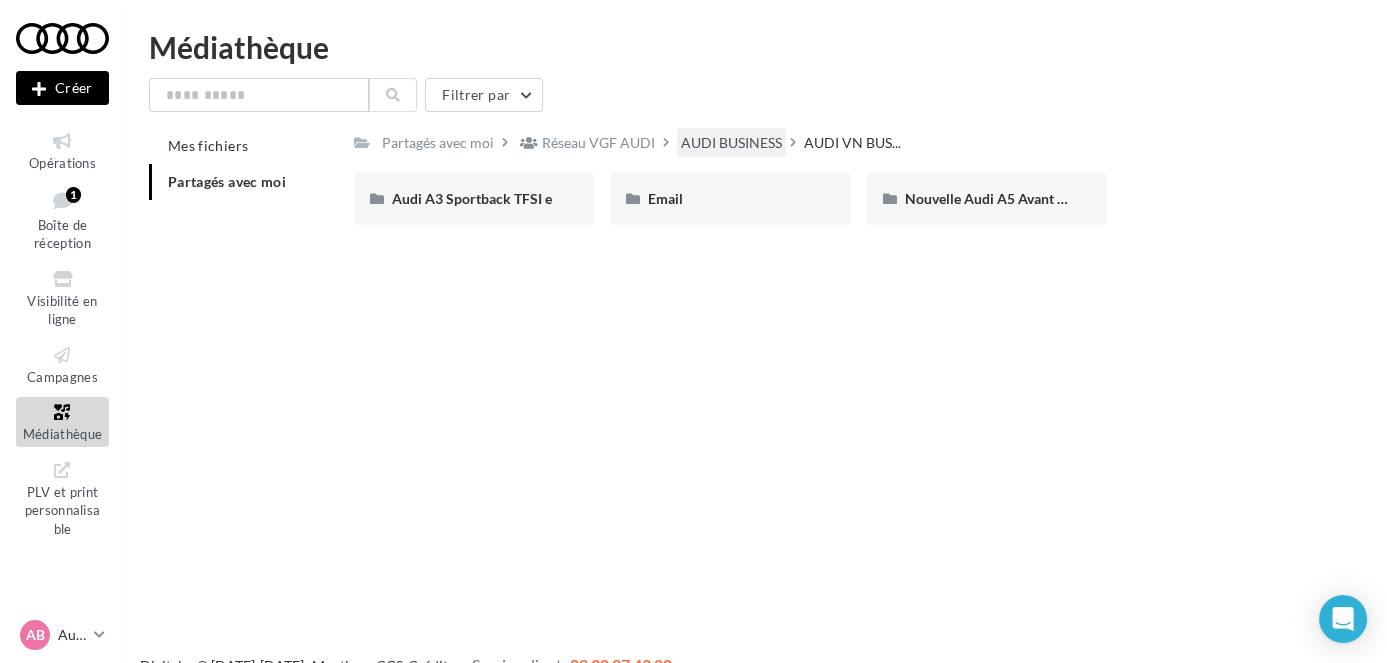 click on "AUDI BUSINESS" at bounding box center [731, 143] 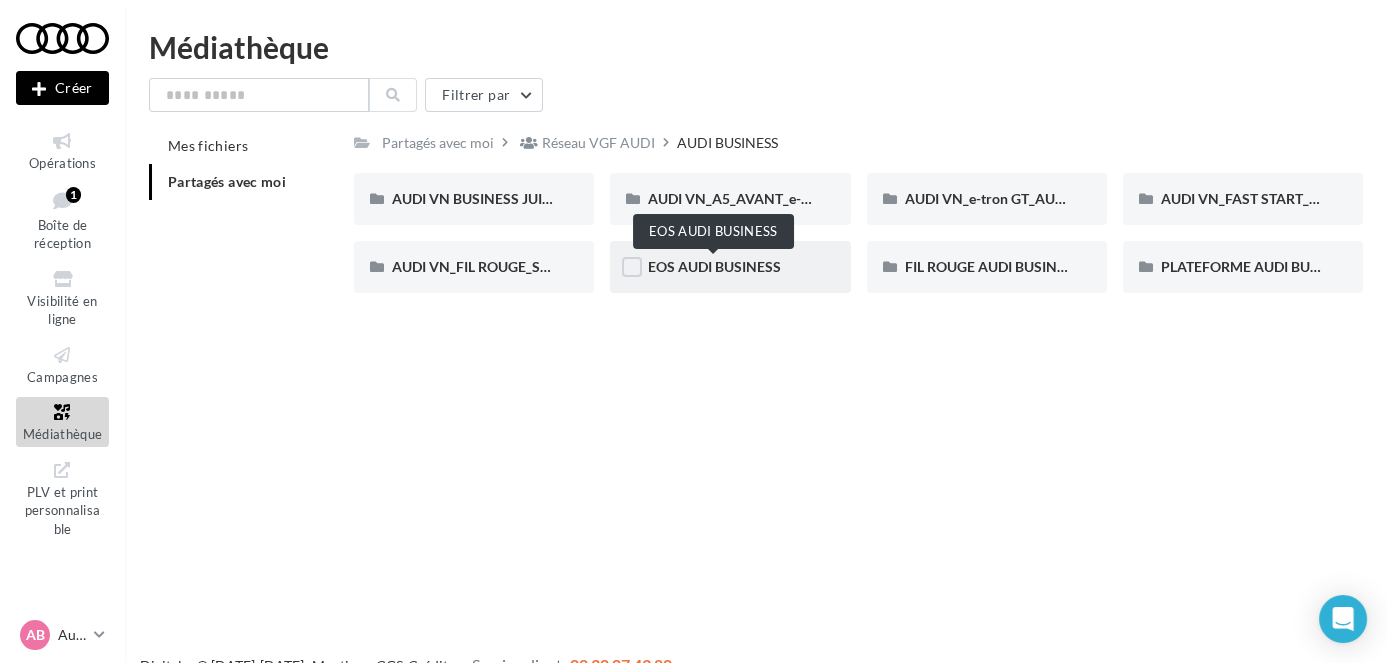 click on "EOS AUDI BUSINESS" at bounding box center (714, 266) 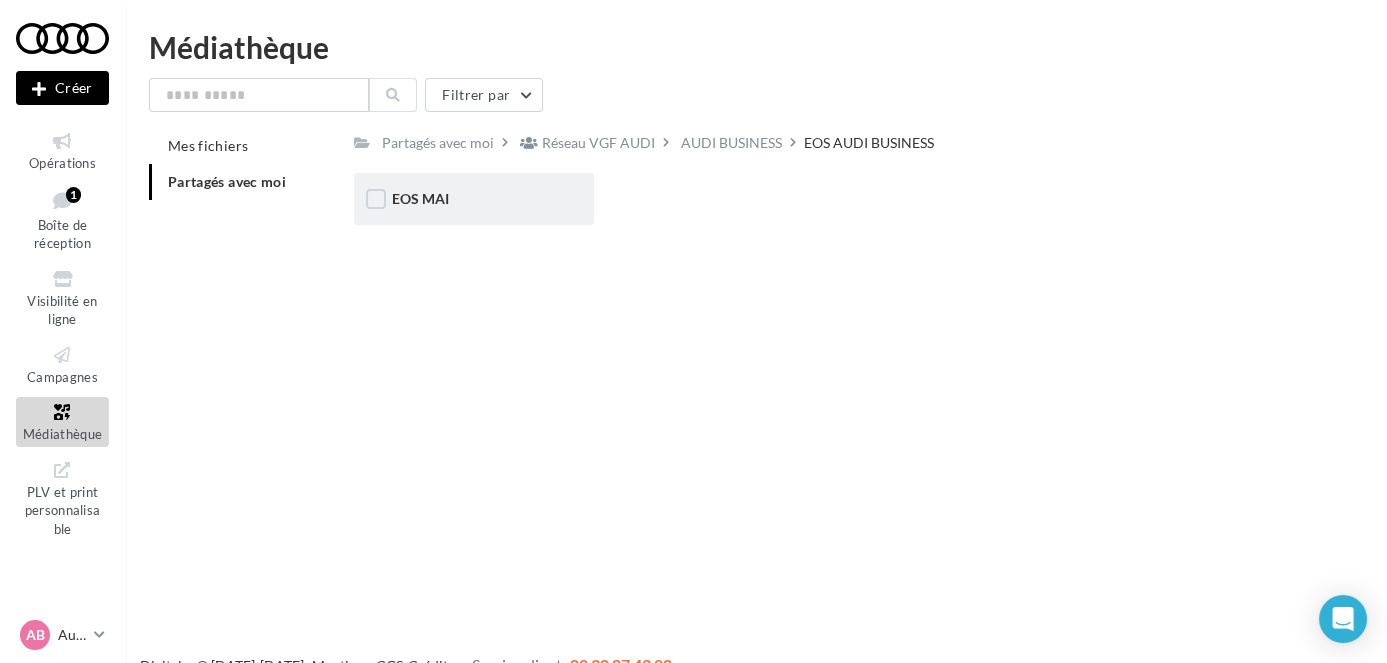 click on "EOS MAI" at bounding box center (474, 199) 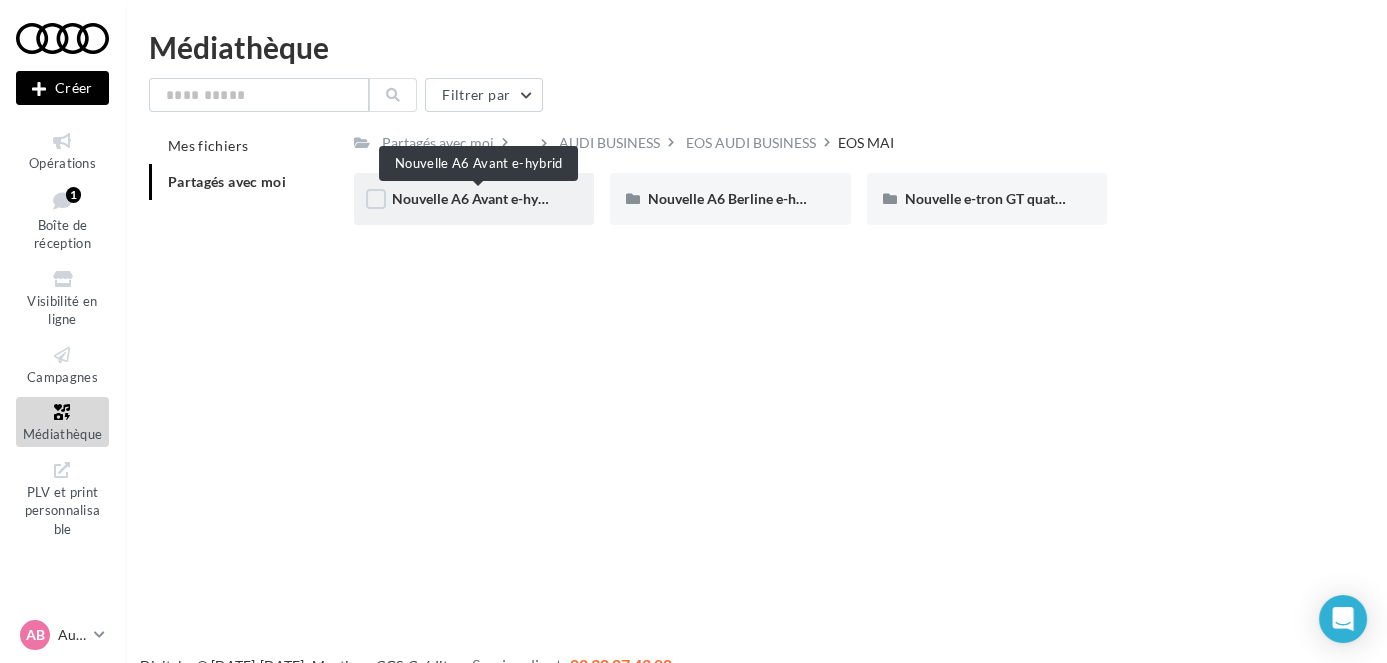 click on "Nouvelle A6 Avant e-hybrid" at bounding box center [478, 198] 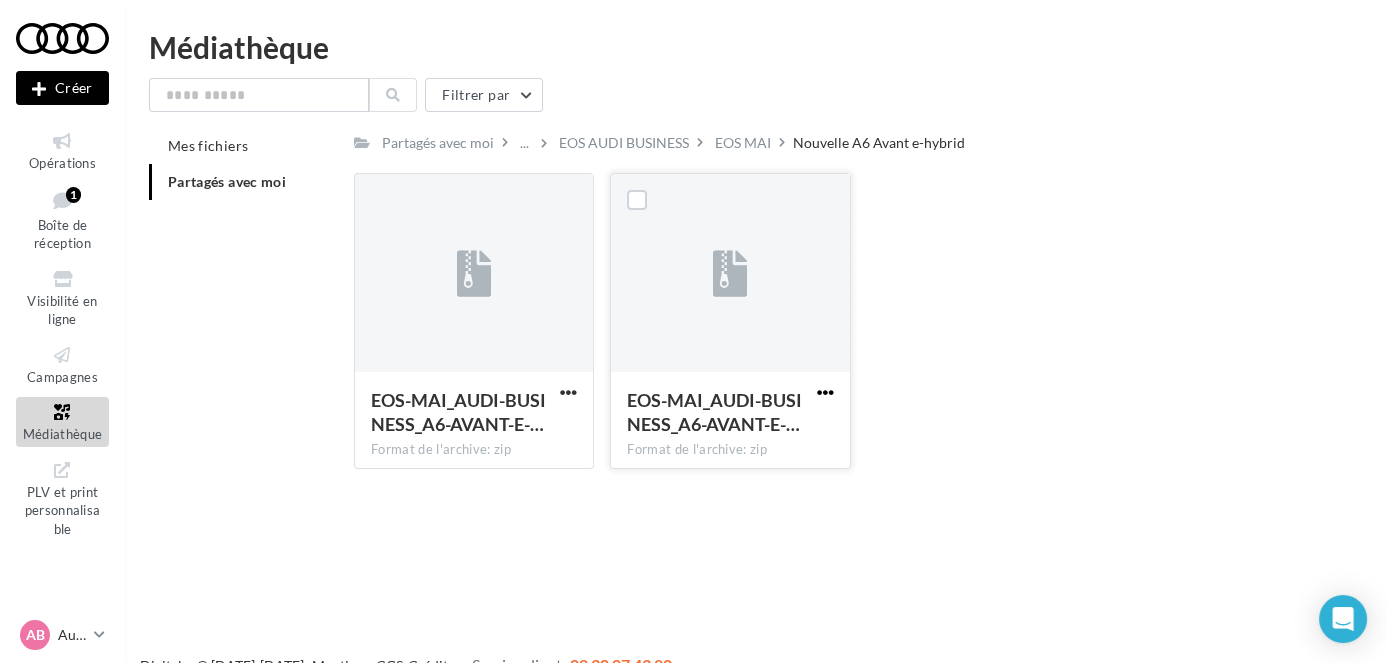 click at bounding box center [825, 392] 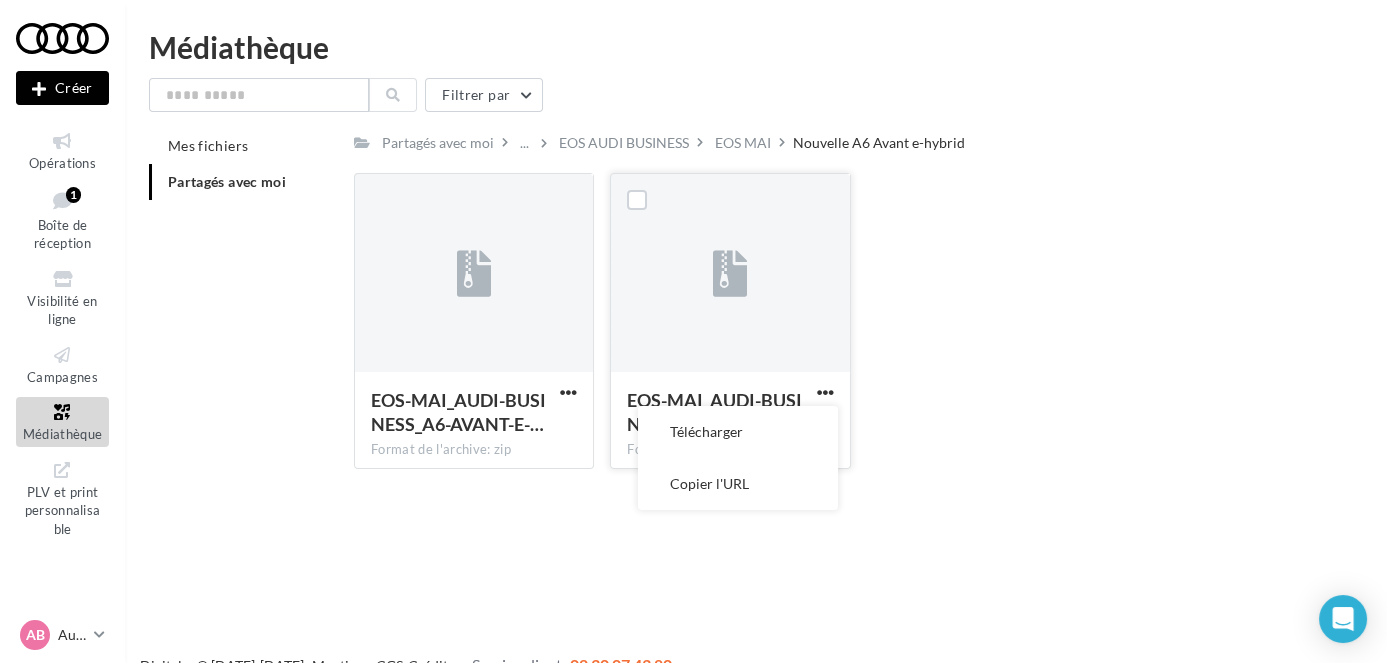 click on "Télécharger" at bounding box center (738, 432) 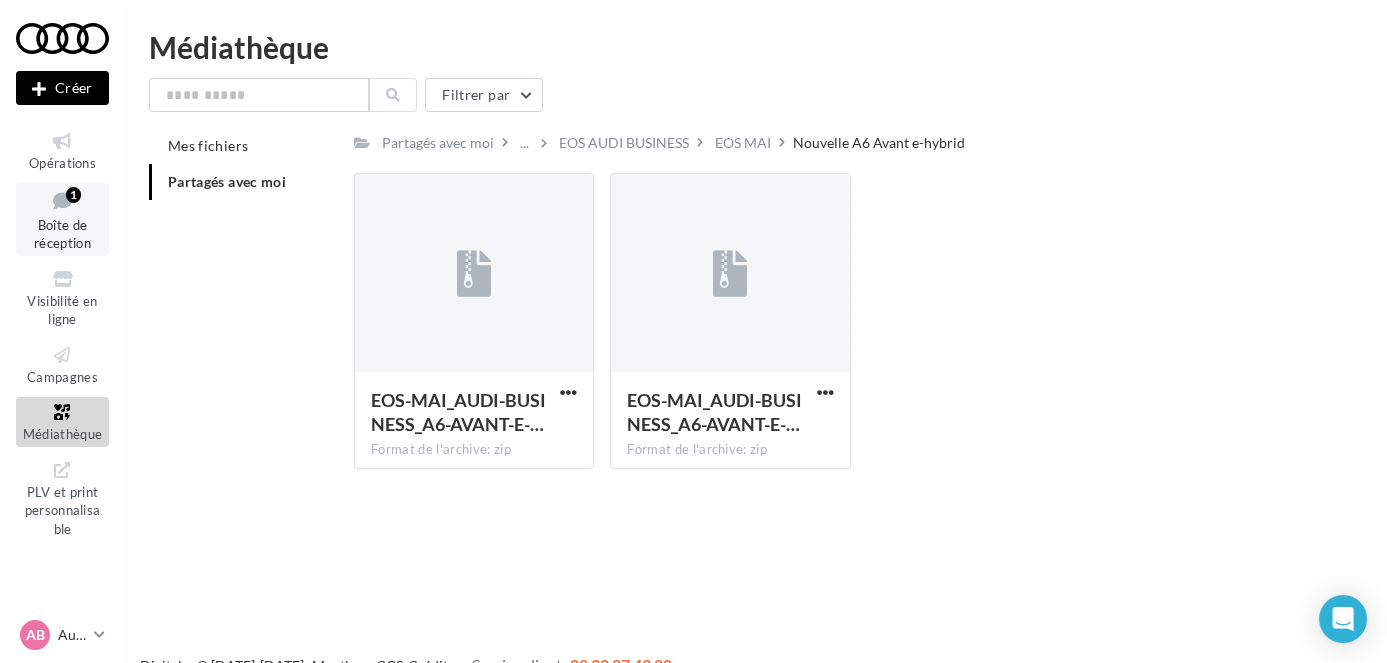 click on "Boîte de réception" at bounding box center [62, 234] 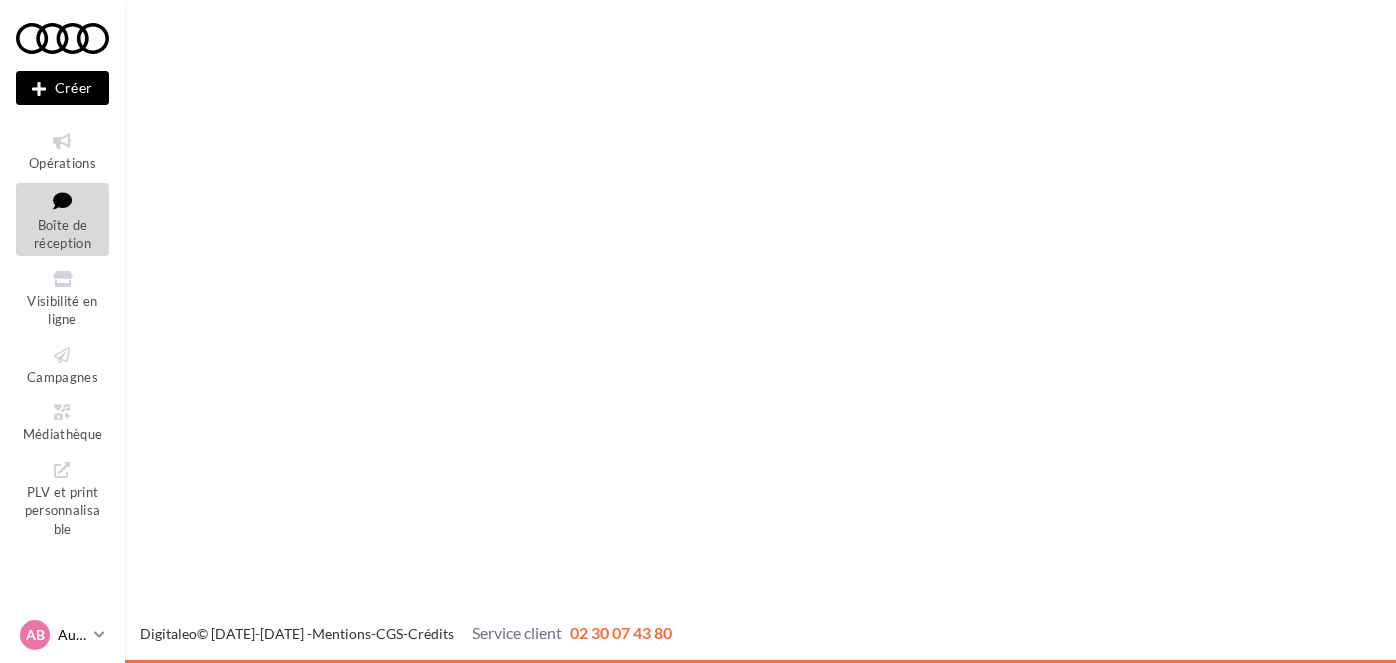 click on "AB     Audi BRIVE LA GAILLARDE   audi-briv-lab" at bounding box center (62, 635) 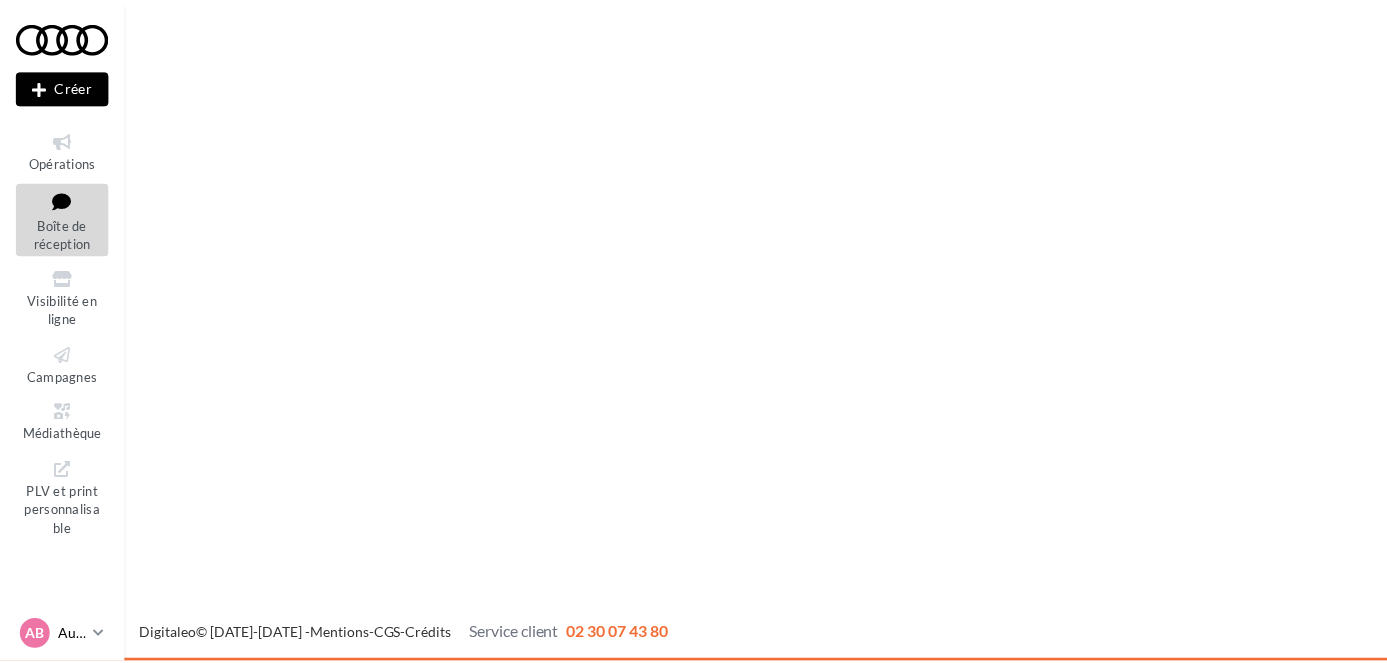 scroll, scrollTop: 0, scrollLeft: 0, axis: both 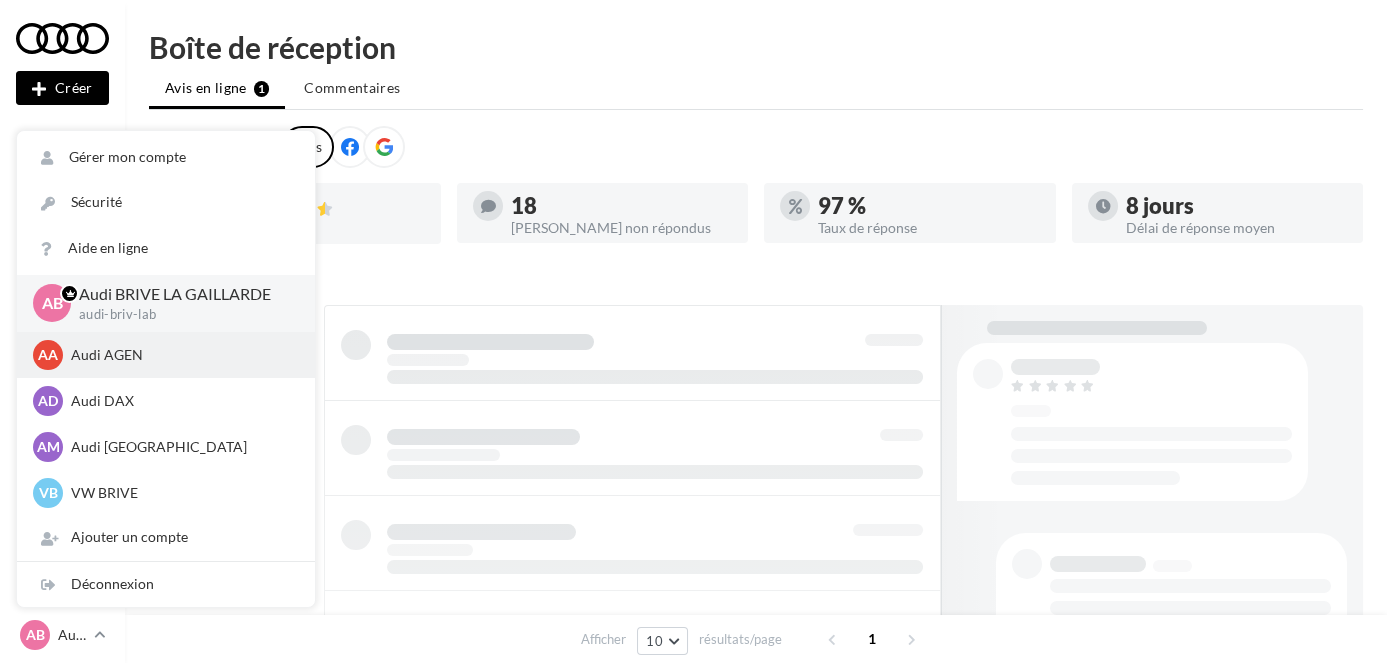 click on "Audi AGEN" at bounding box center (181, 355) 